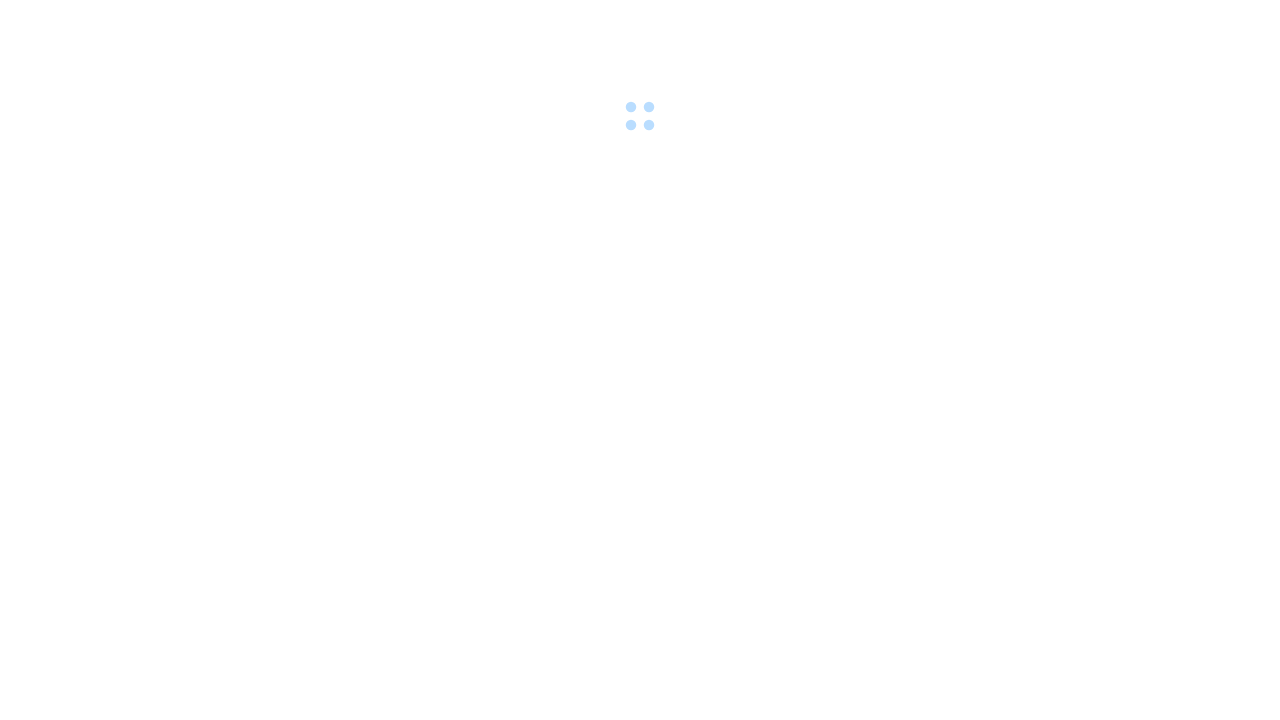 scroll, scrollTop: 0, scrollLeft: 0, axis: both 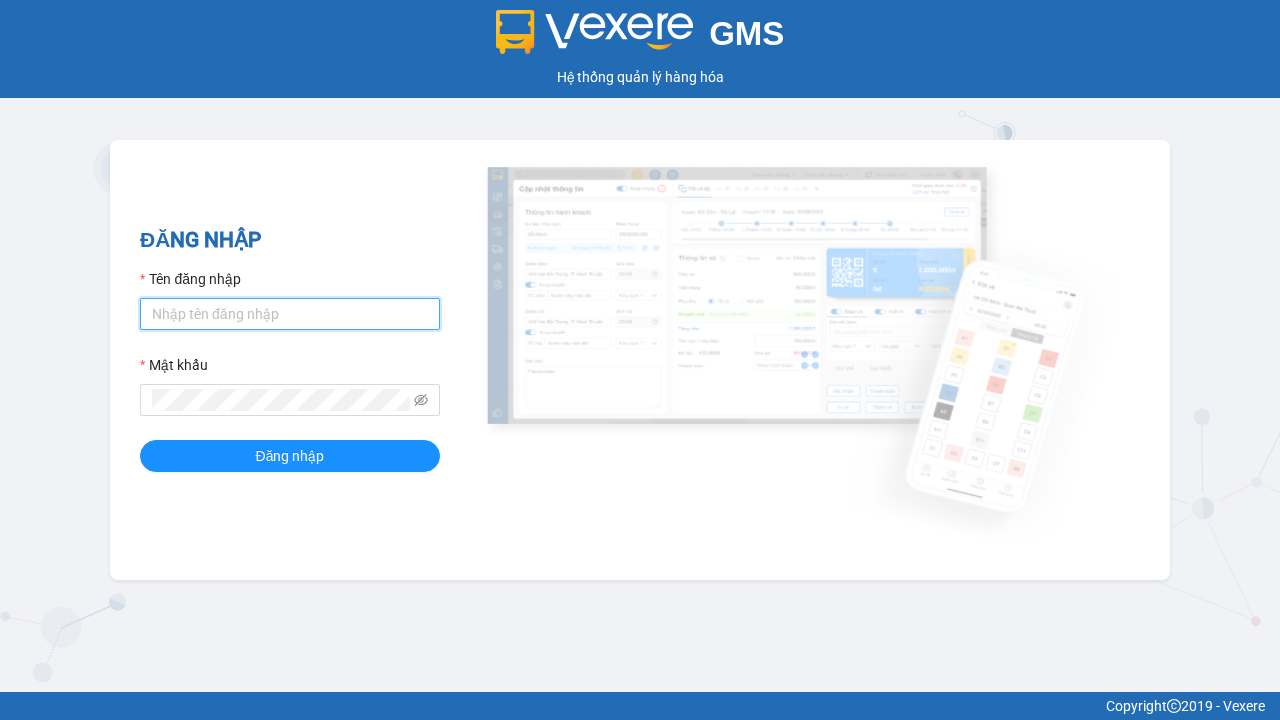 click on "Tên đăng nhập" at bounding box center [290, 314] 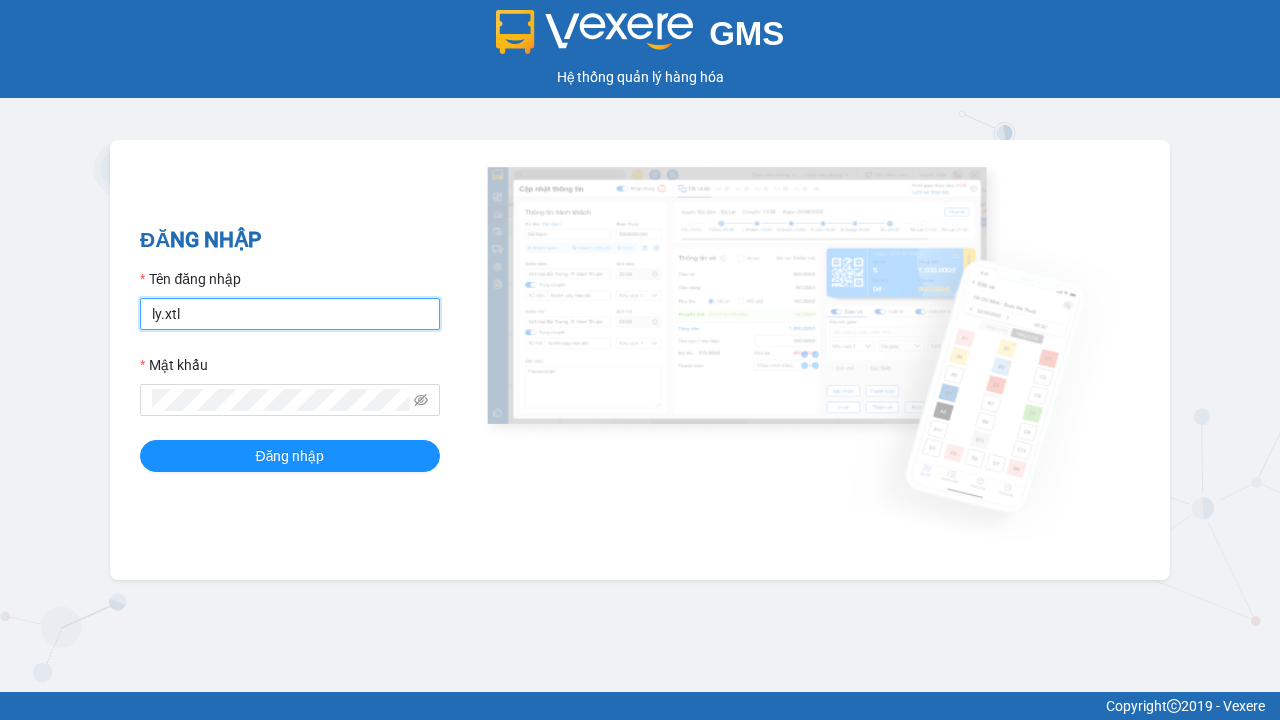 type on "ly.xtl" 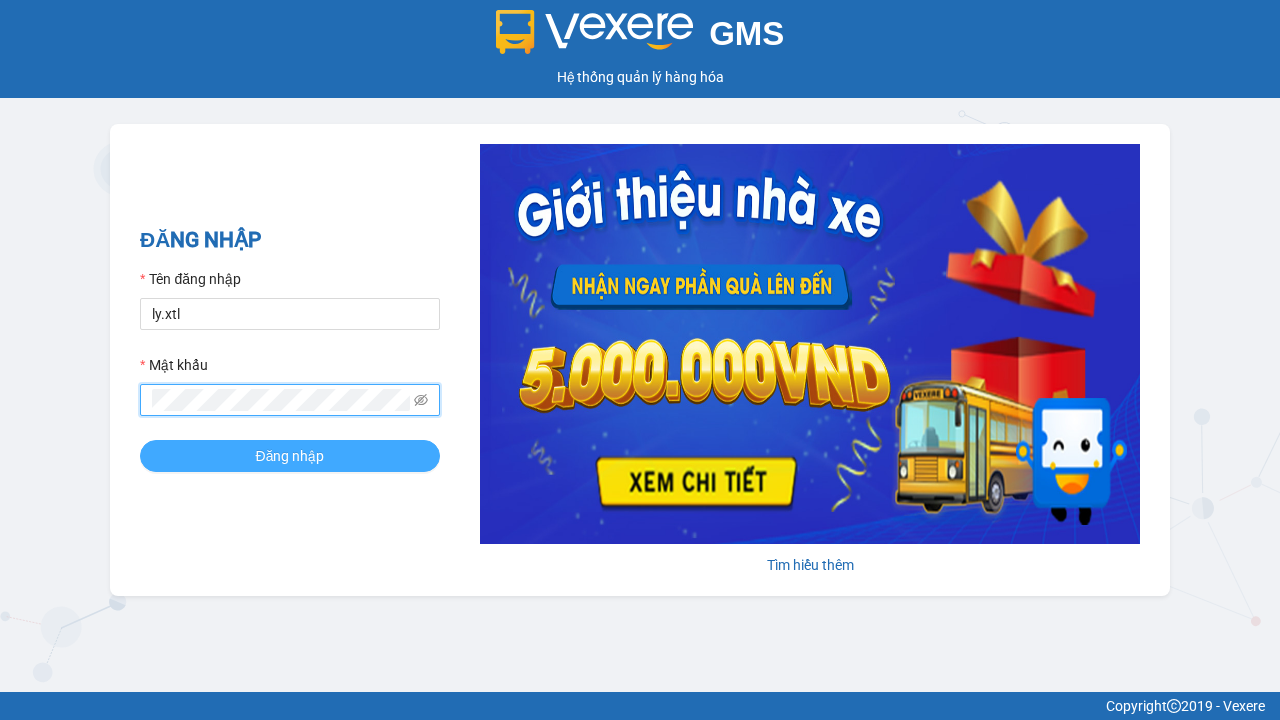 click on "Đăng nhập" at bounding box center [290, 456] 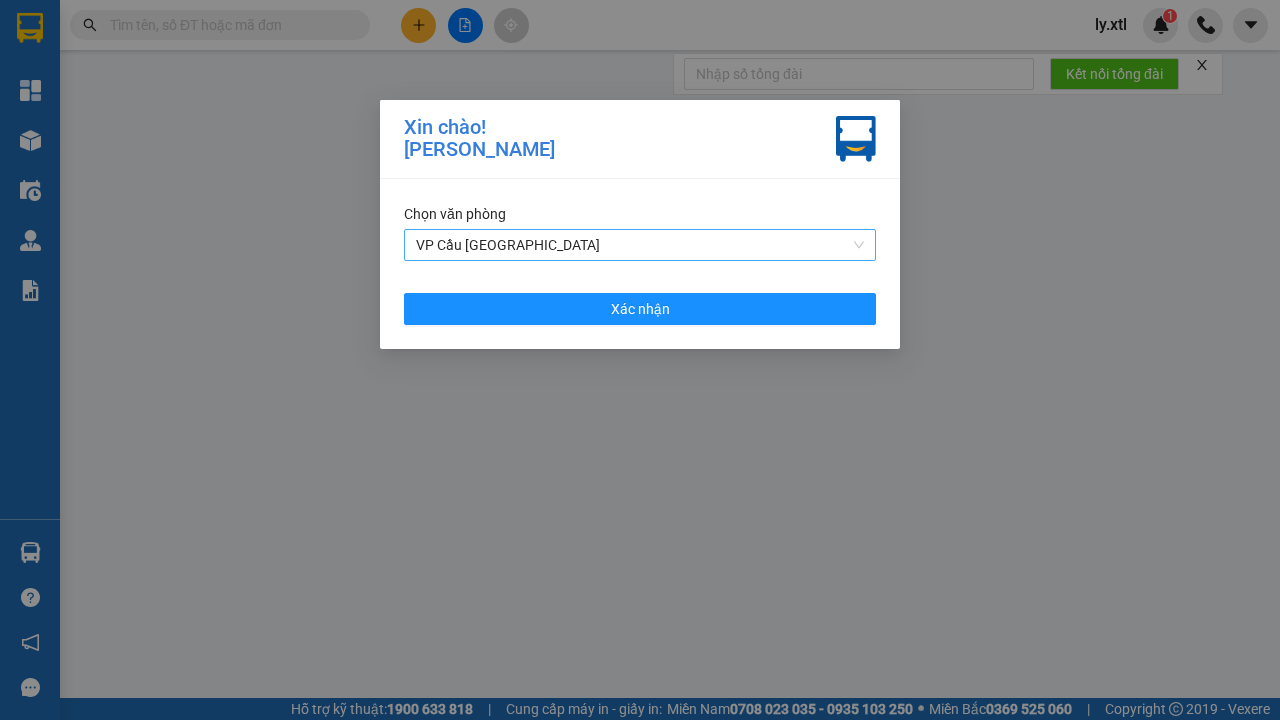 click on "VP Cầu [GEOGRAPHIC_DATA]" at bounding box center [640, 245] 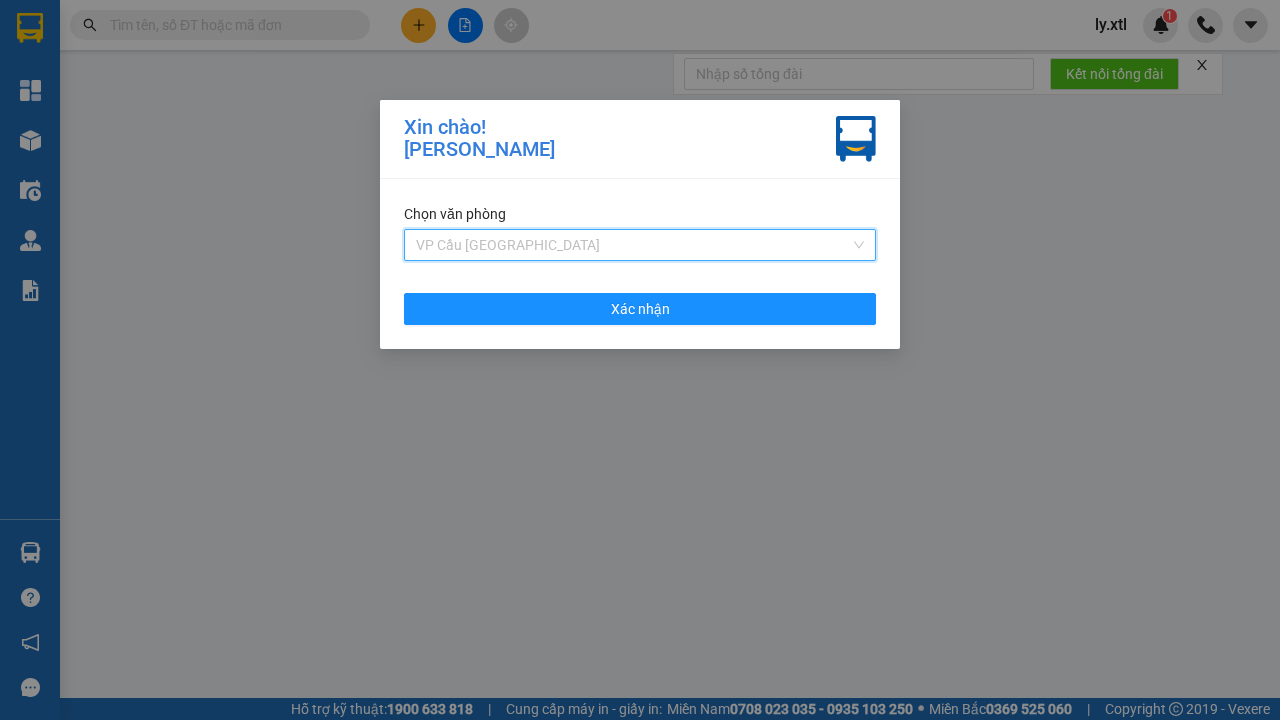 click on "VP Cầu [GEOGRAPHIC_DATA]" at bounding box center [-9763, -9979] 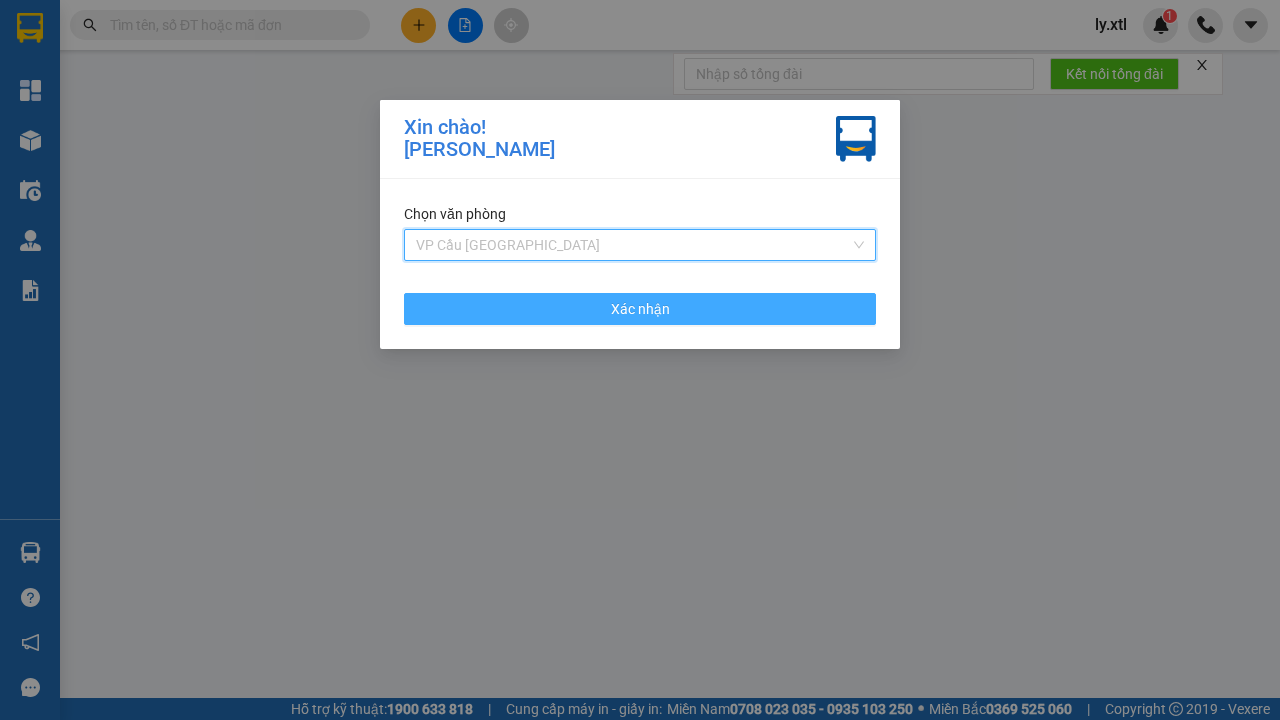 click on "Xác nhận" at bounding box center [640, 309] 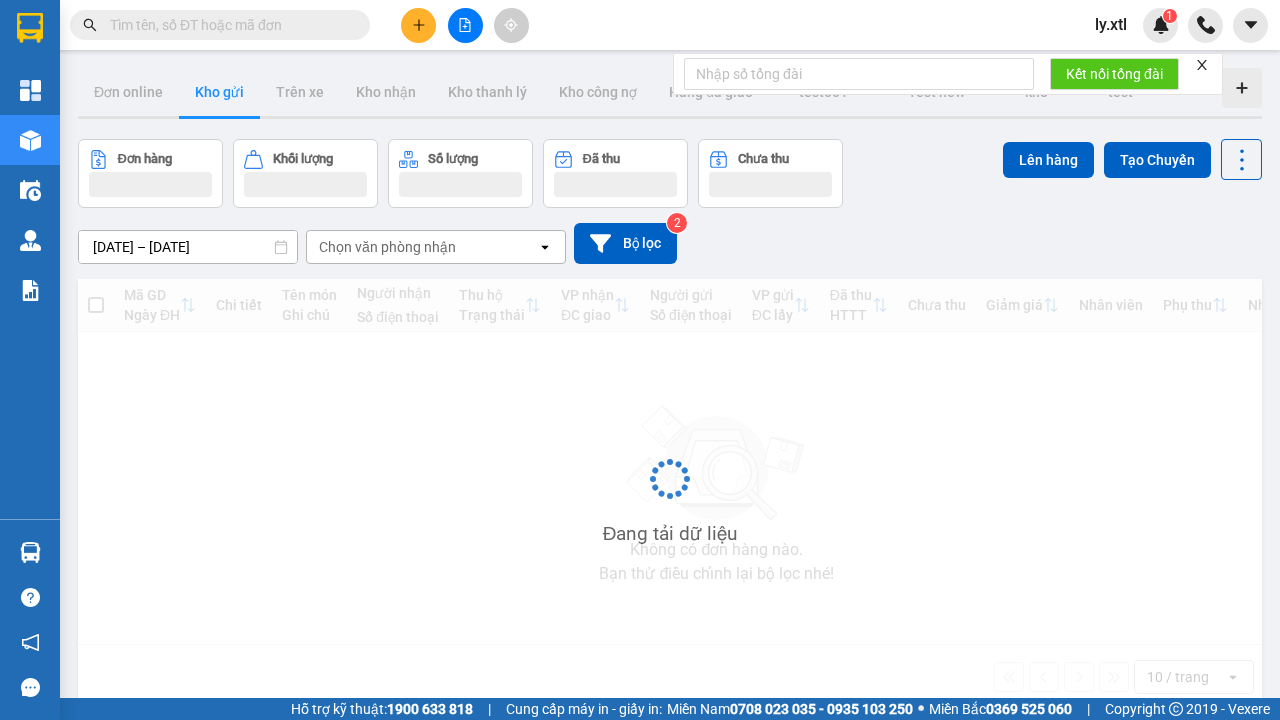 click 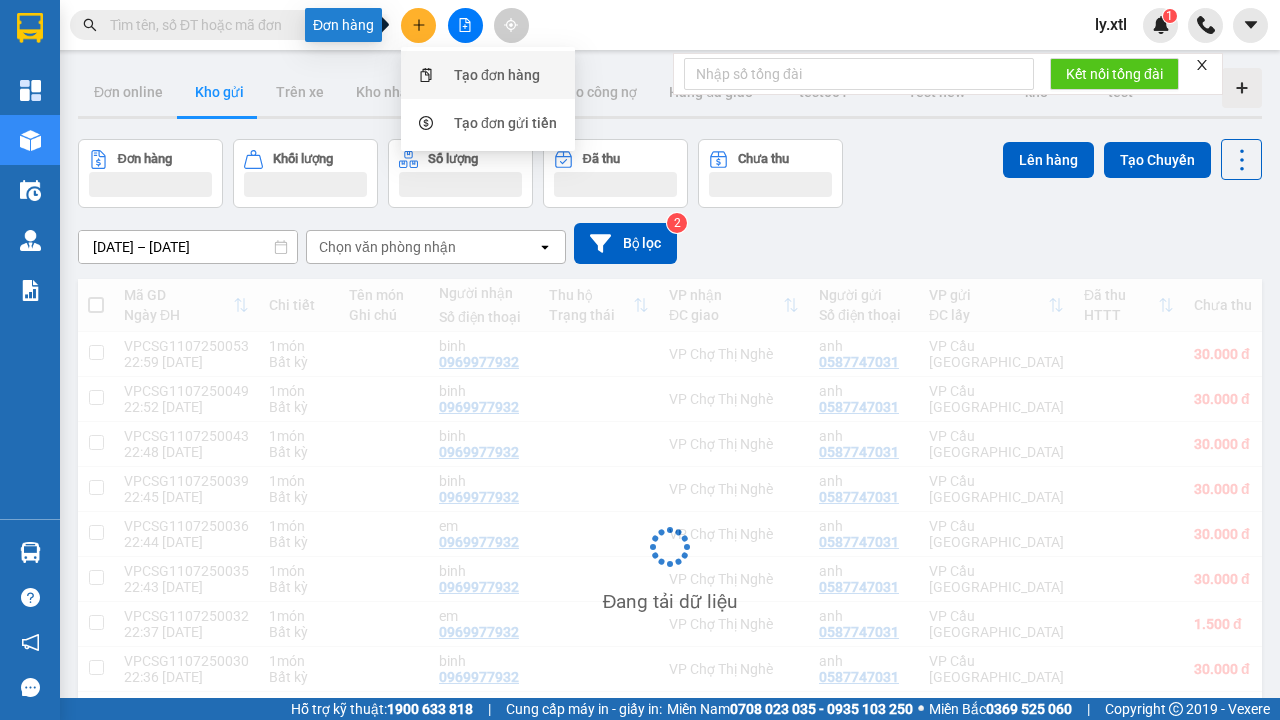 click on "Tạo đơn hàng" at bounding box center (497, 75) 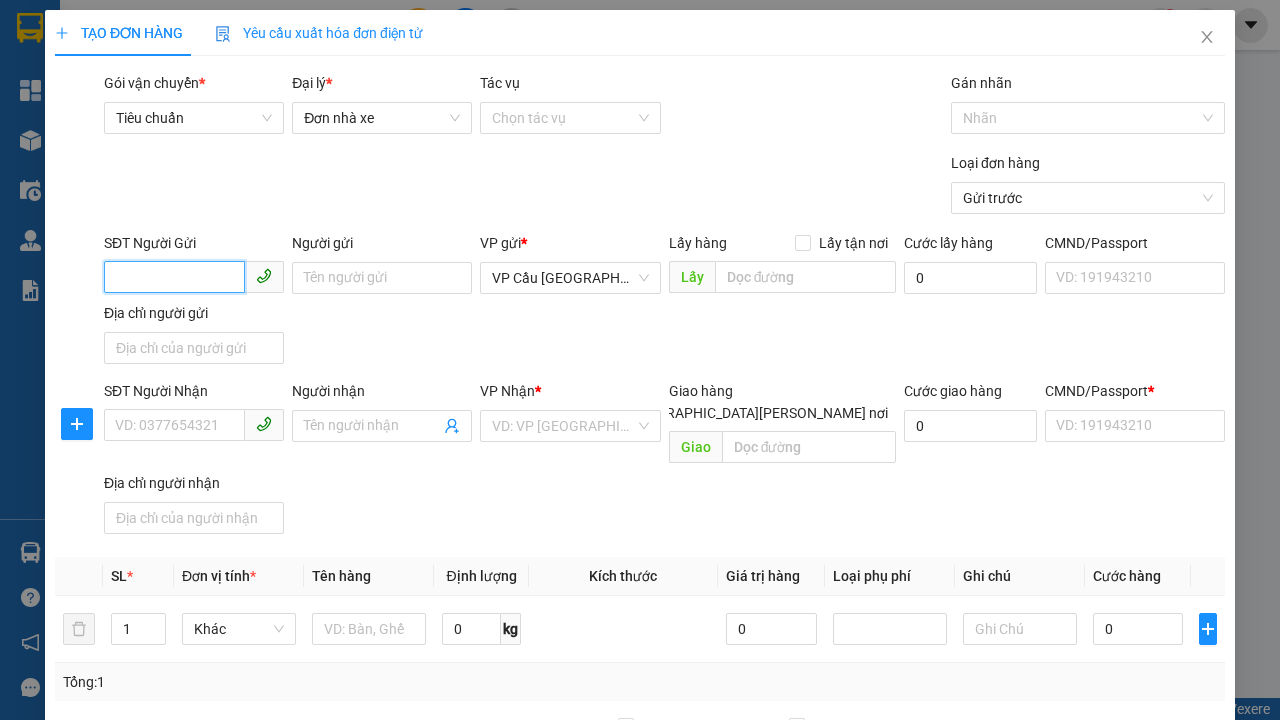 click on "SĐT Người Gửi" at bounding box center (174, 277) 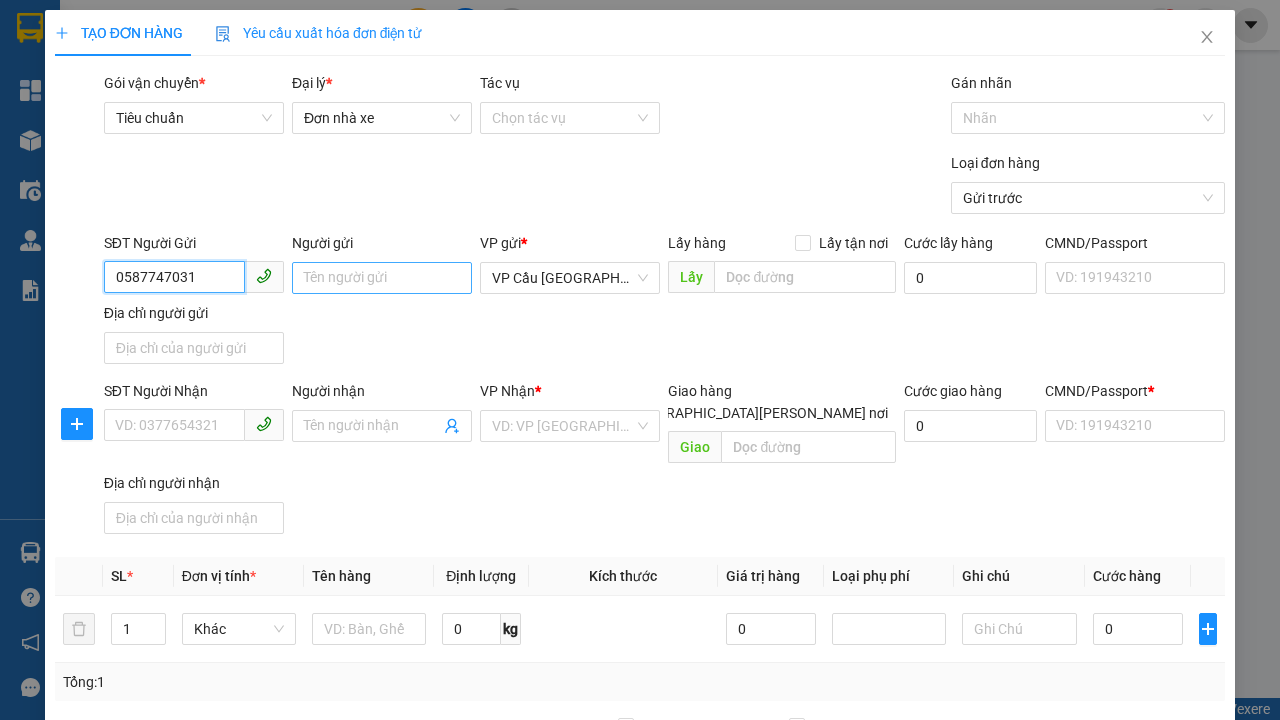 type on "0587747031" 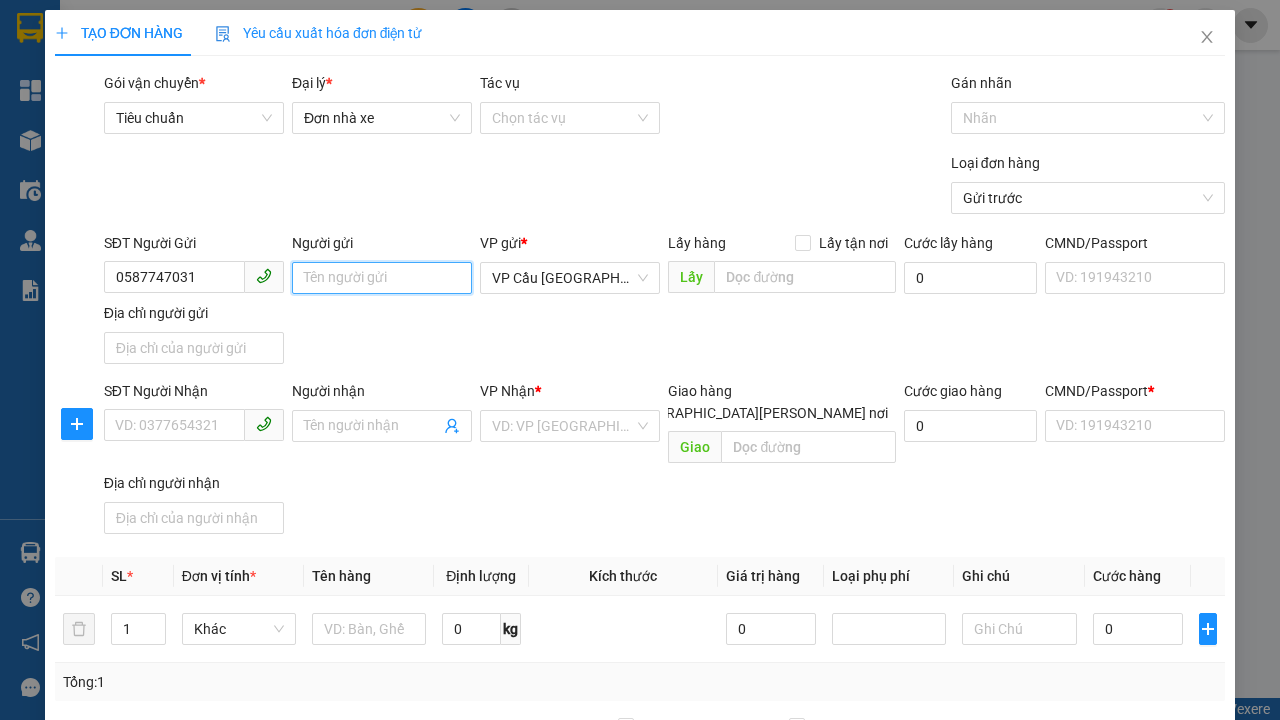 click on "Người gửi" at bounding box center [382, 278] 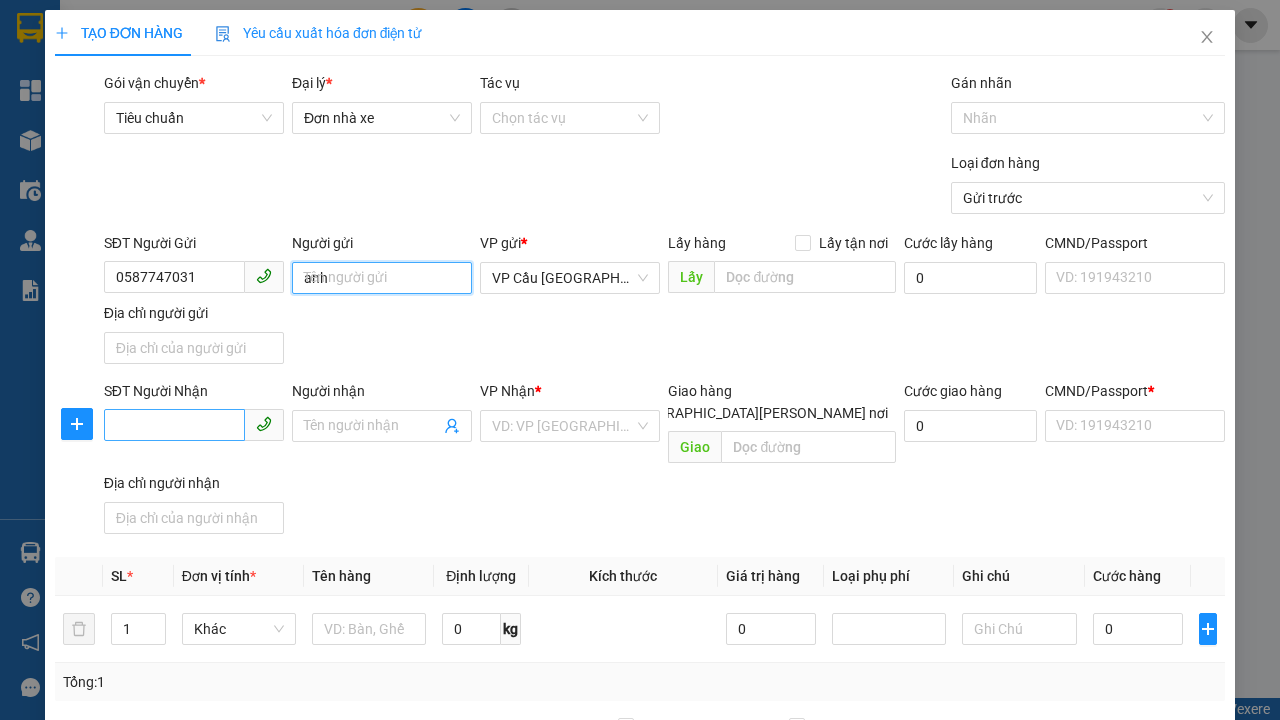 click on "VP Cầu [GEOGRAPHIC_DATA]" at bounding box center [570, 278] 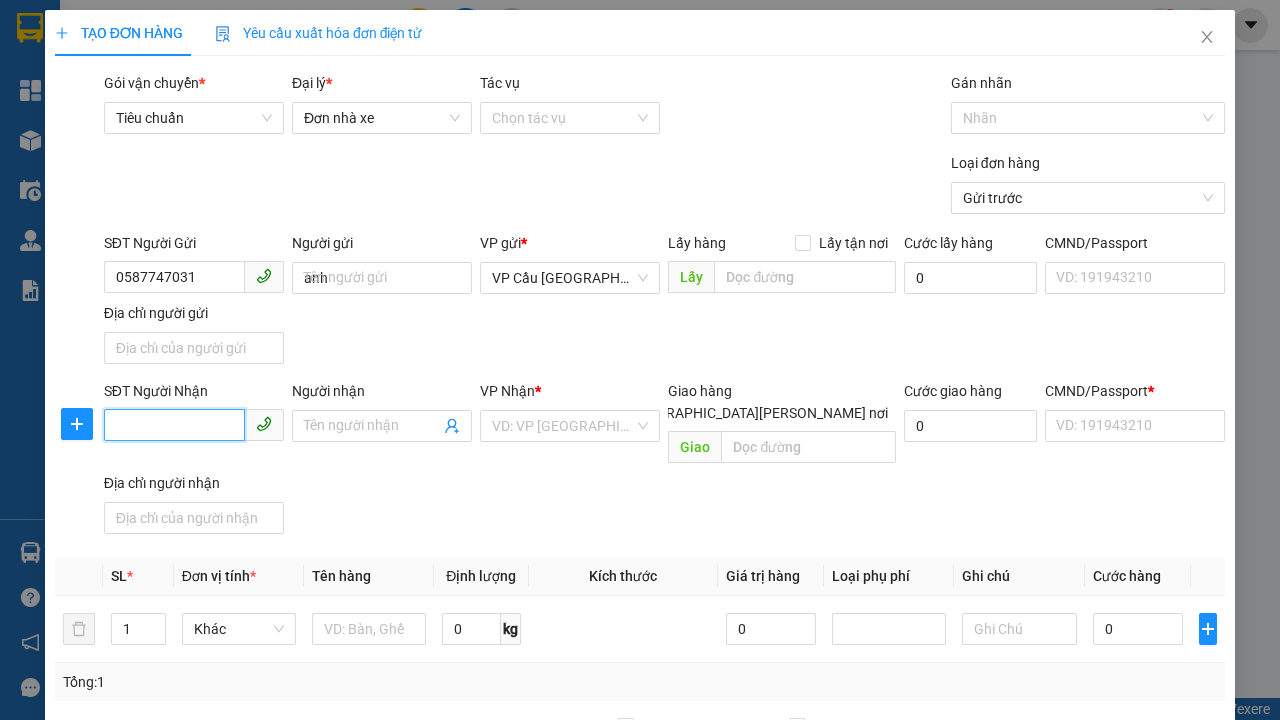click on "SĐT Người Nhận" at bounding box center (174, 425) 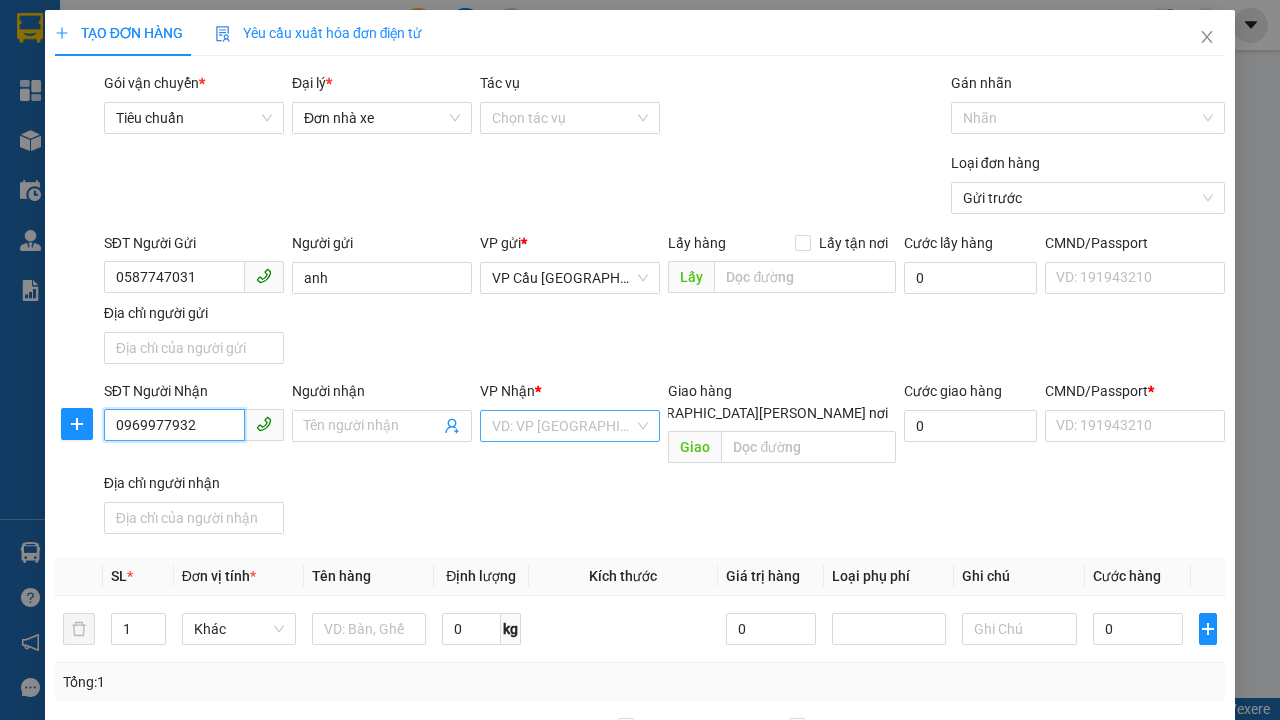 type on "0969977932" 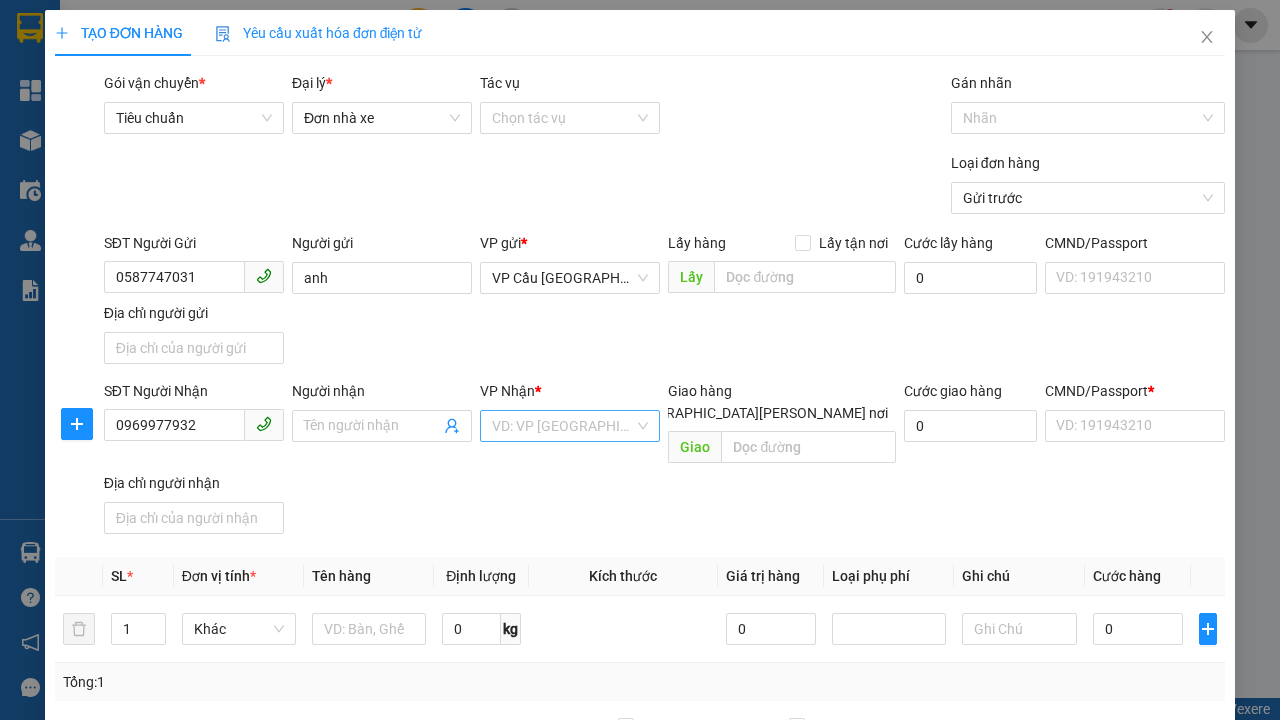 click on "Người nhận" at bounding box center (372, 426) 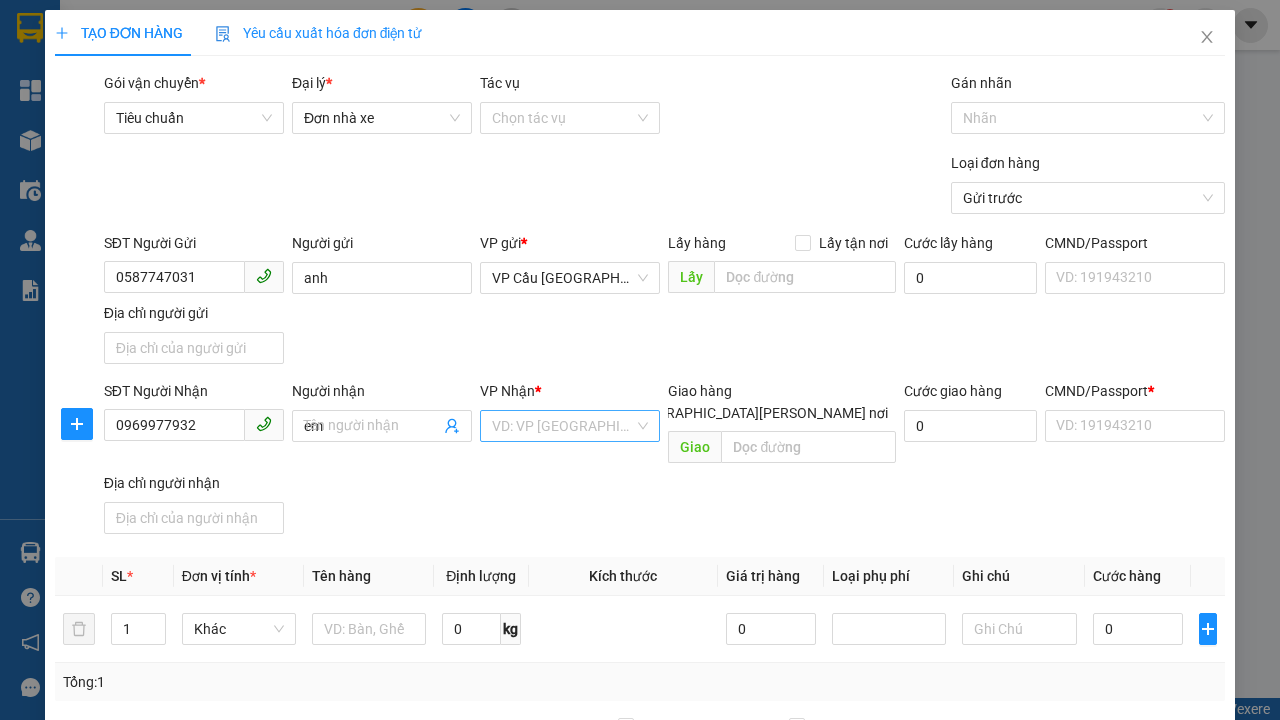 type on "em" 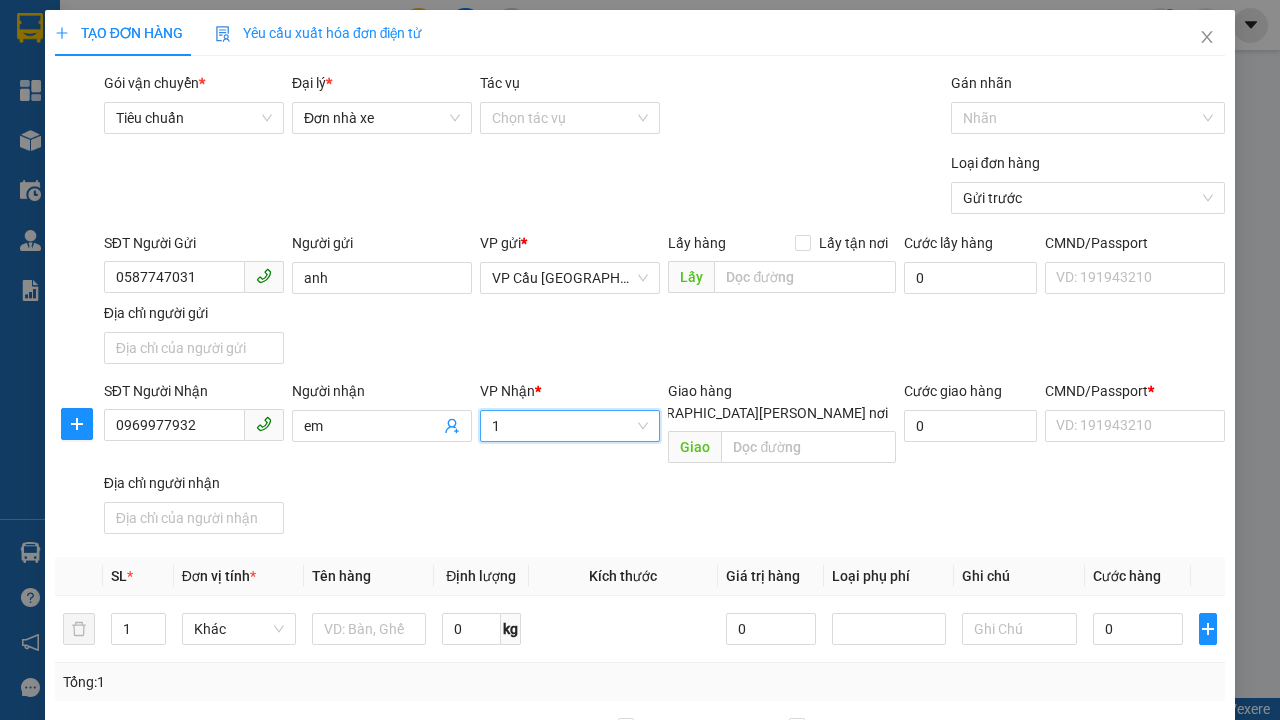 type on "1" 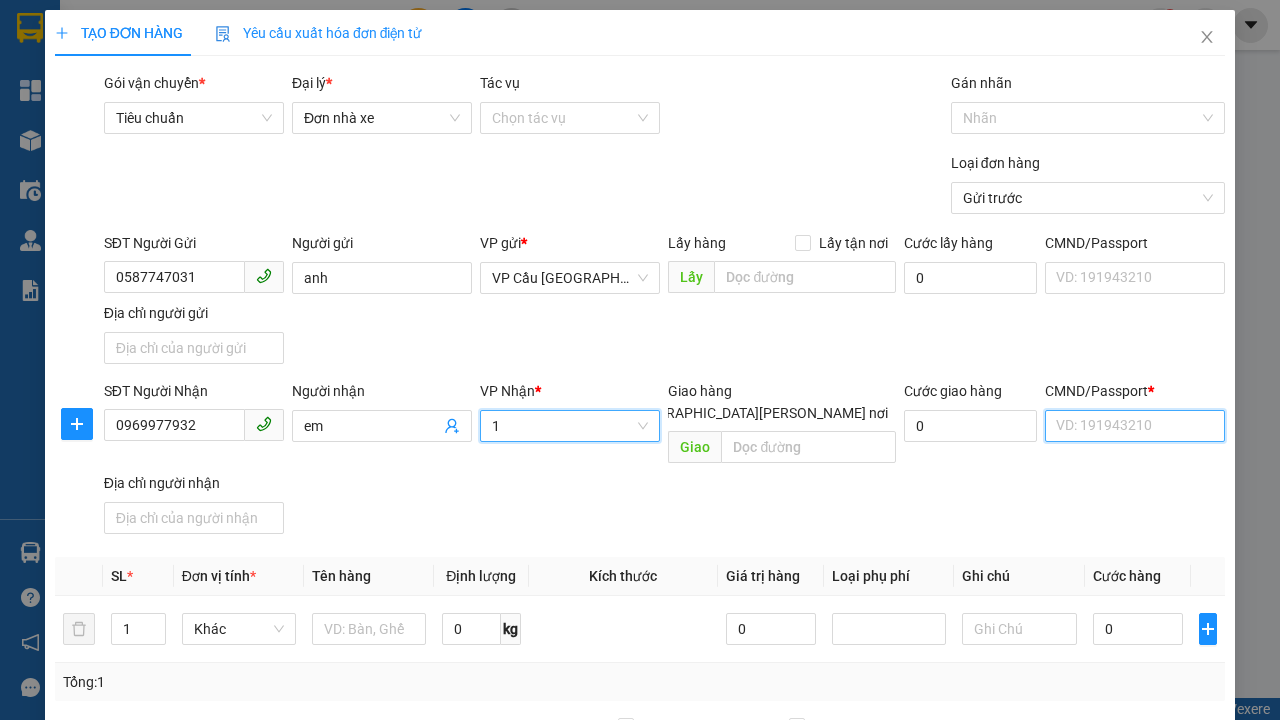 click on "CMND/Passport  *" at bounding box center [1135, 426] 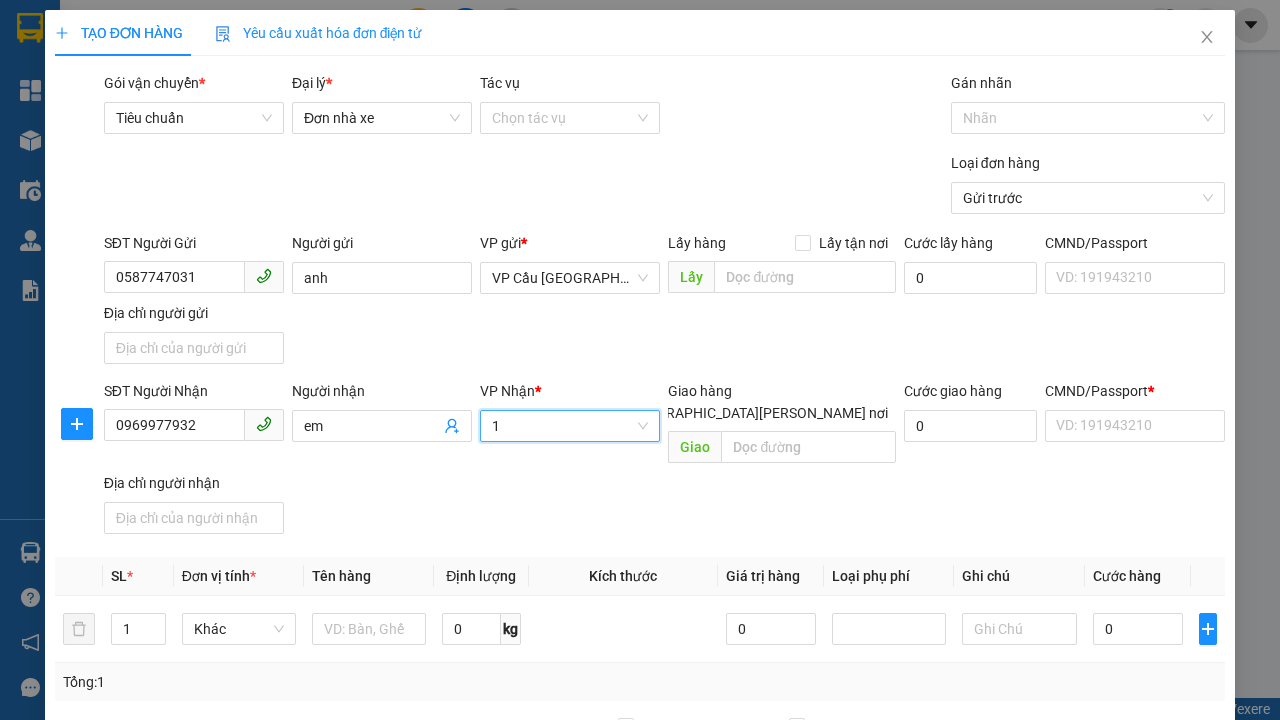 click on "SĐT Người Gửi 0587747031 Người gửi [PERSON_NAME] VP gửi  * VP Cầu [GEOGRAPHIC_DATA] Lấy hàng Lấy tận nơi Lấy [PERSON_NAME] hàng 0 CMND/Passport VD: [PASSPORT] Địa chỉ người gửi" at bounding box center [664, 302] 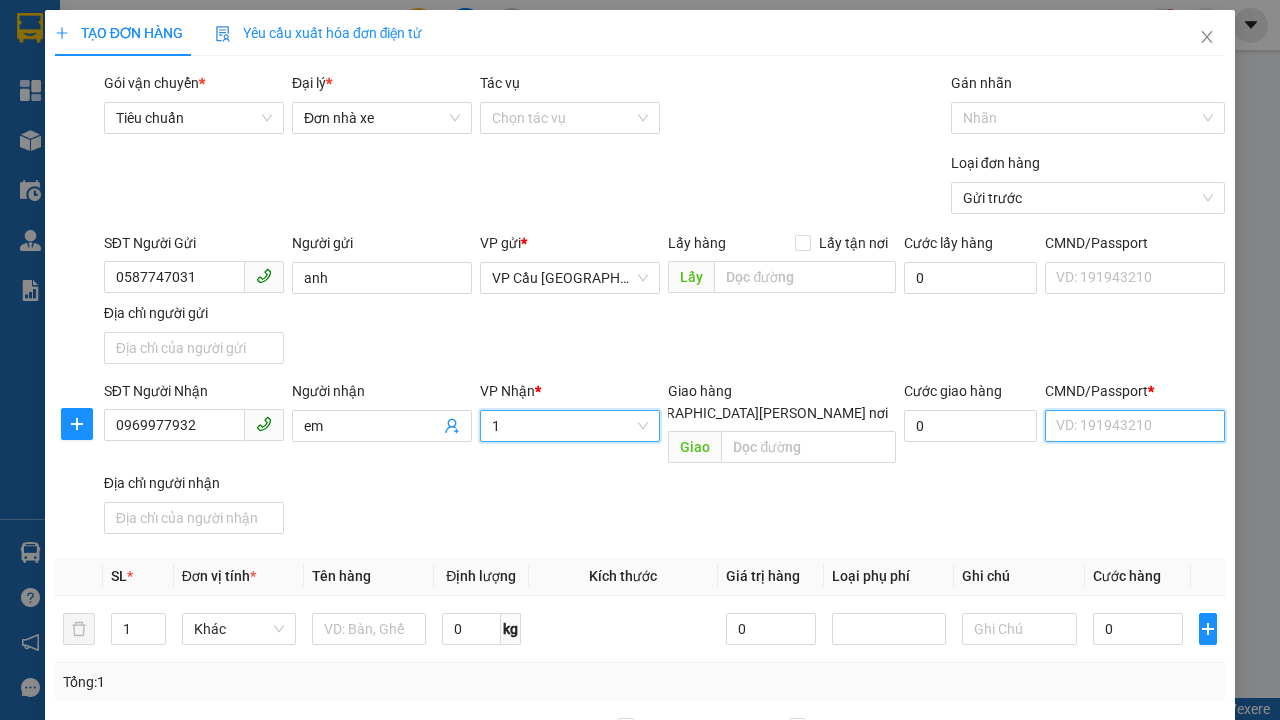click on "CMND/Passport  *" at bounding box center (1135, 426) 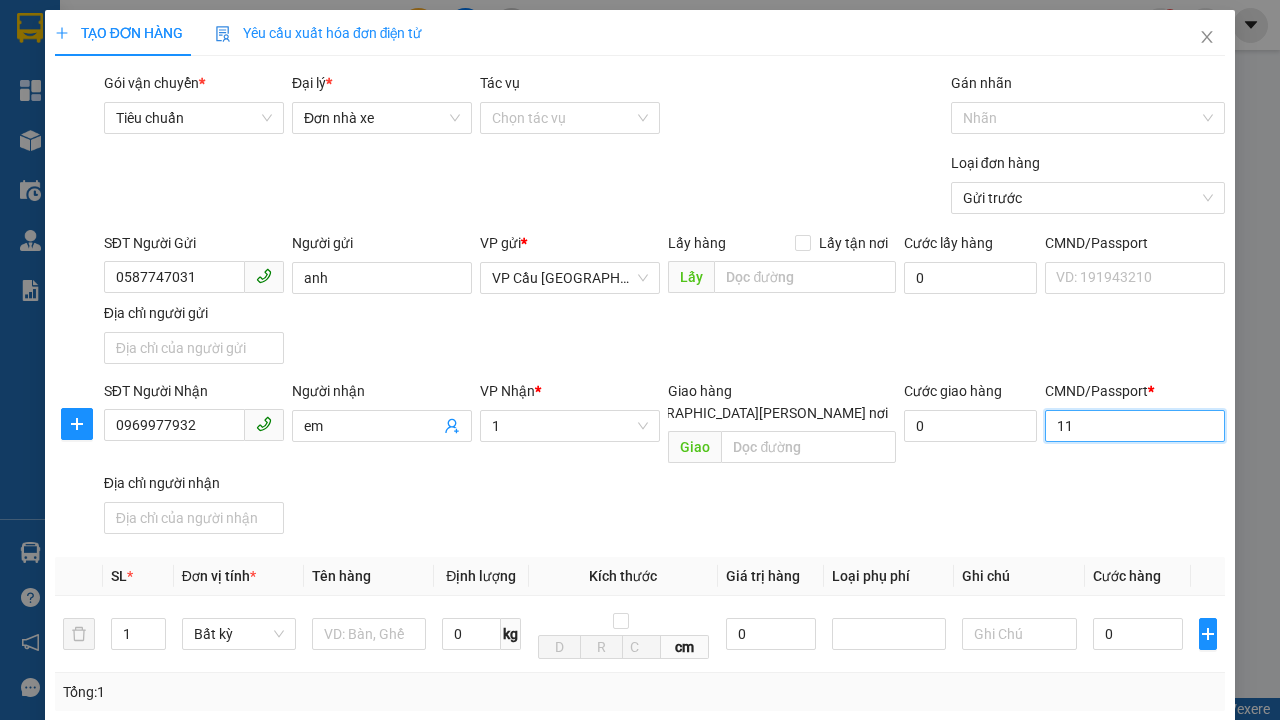 type on "11" 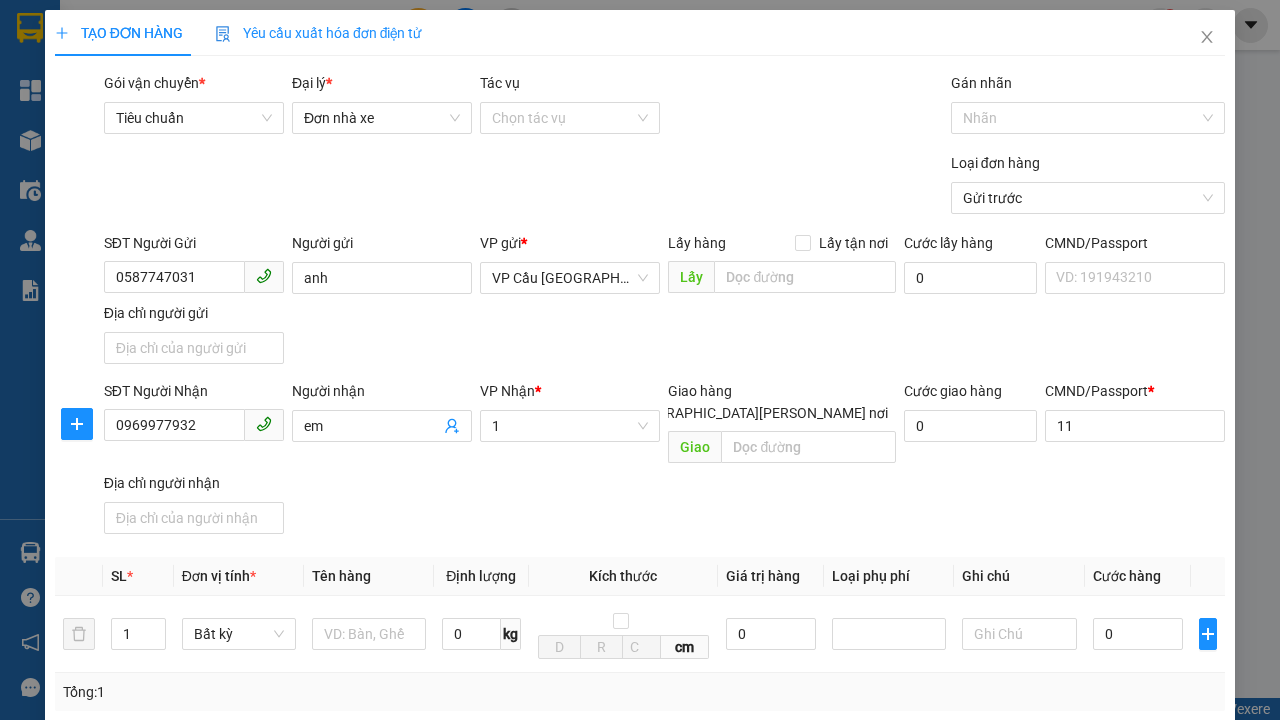 click on "SĐT Người [PERSON_NAME] 0969977932 Người [PERSON_NAME] [PERSON_NAME]  * 1 [PERSON_NAME] hàng [GEOGRAPHIC_DATA][PERSON_NAME] nơi [PERSON_NAME] [PERSON_NAME] hàng 0 CMND/Passport  * 11 Địa chỉ người [PERSON_NAME]" at bounding box center [664, 461] 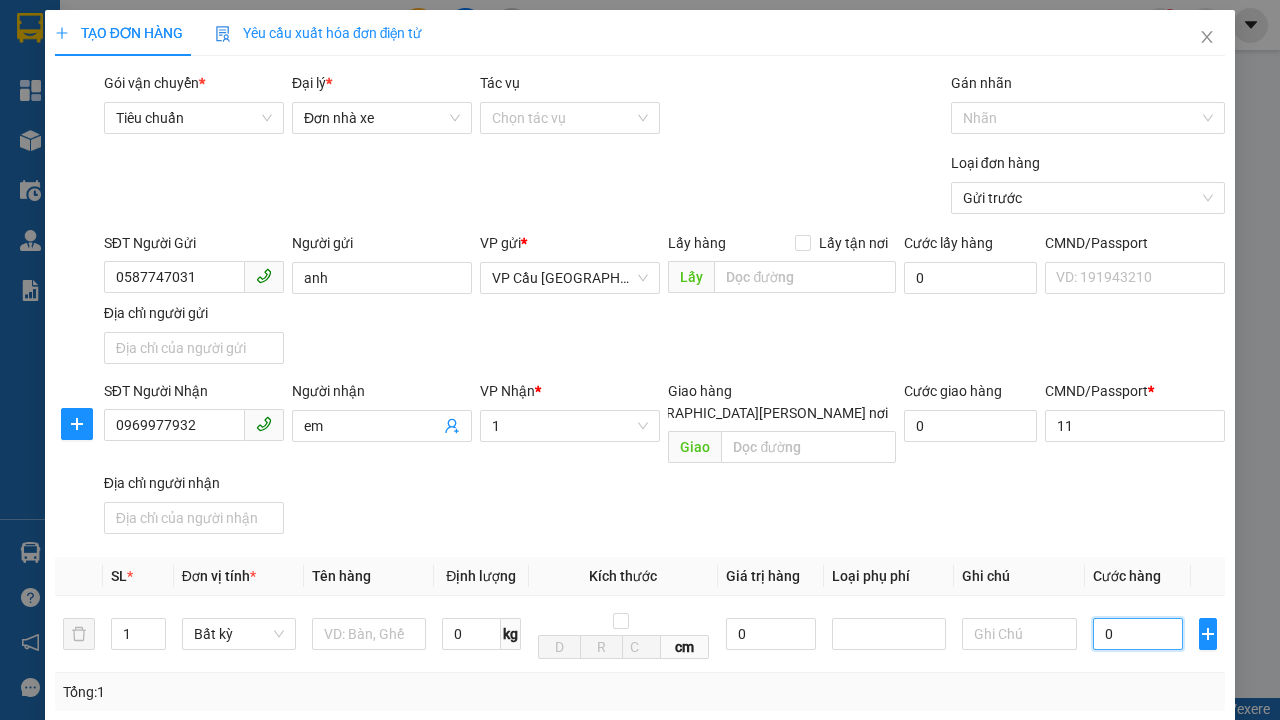 click on "0" at bounding box center [1138, 634] 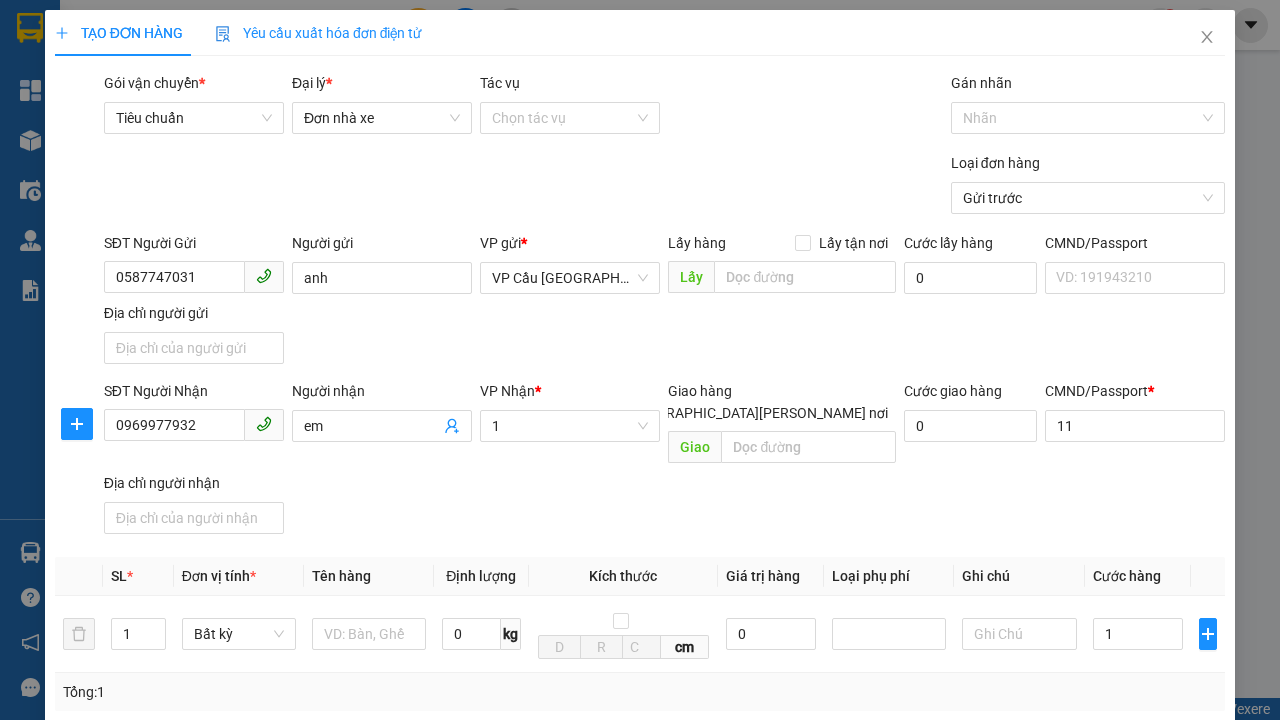 click on "Ghi chú" at bounding box center [1019, 576] 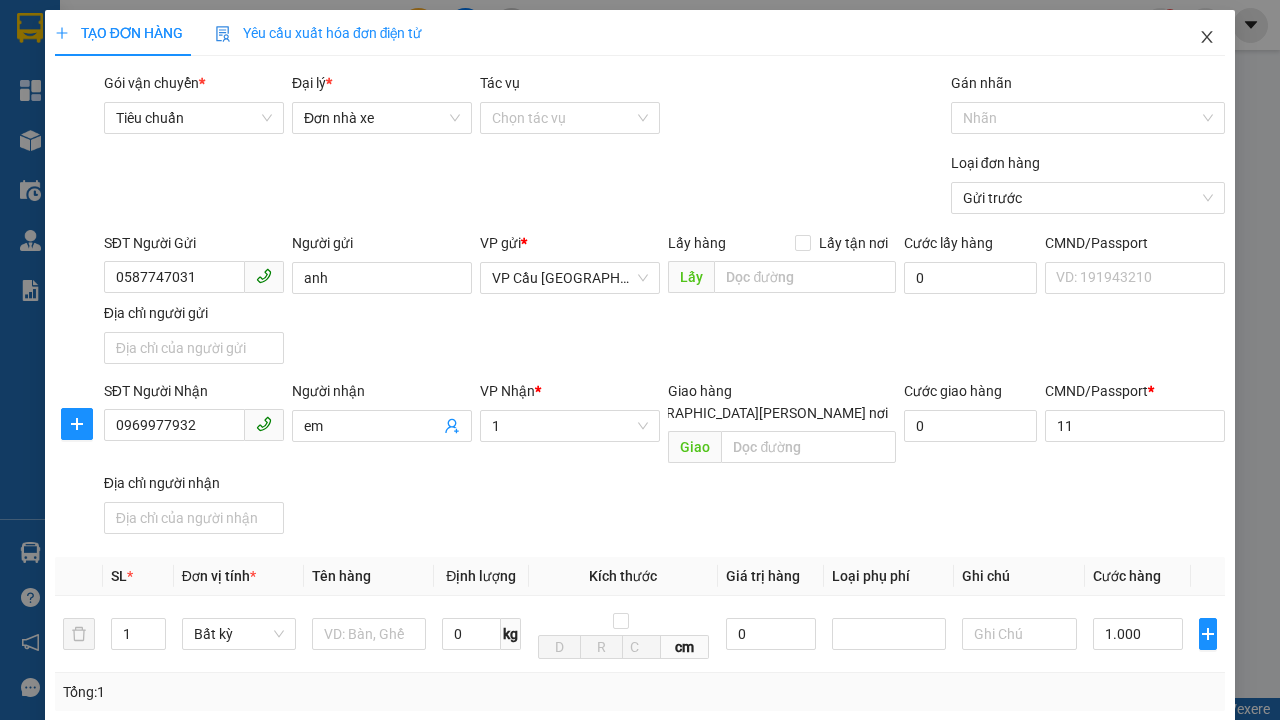 click on "[PERSON_NAME]" at bounding box center (1027, 1079) 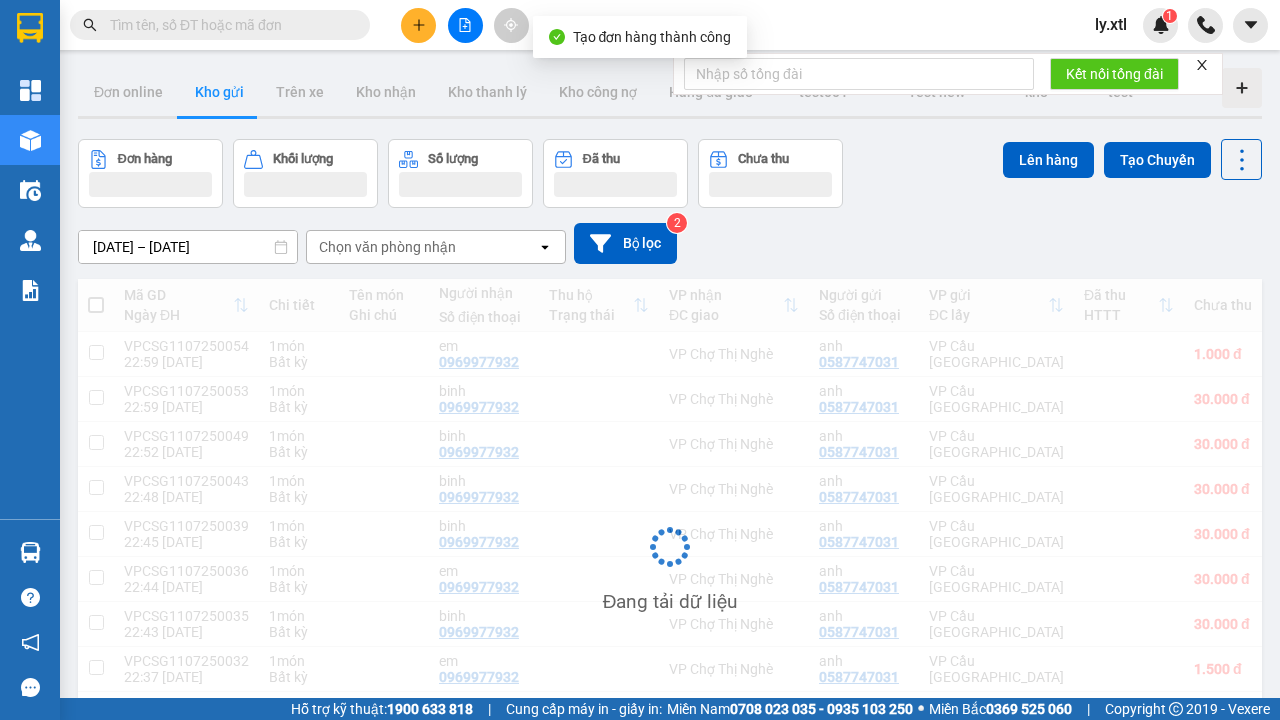 scroll, scrollTop: 179, scrollLeft: 0, axis: vertical 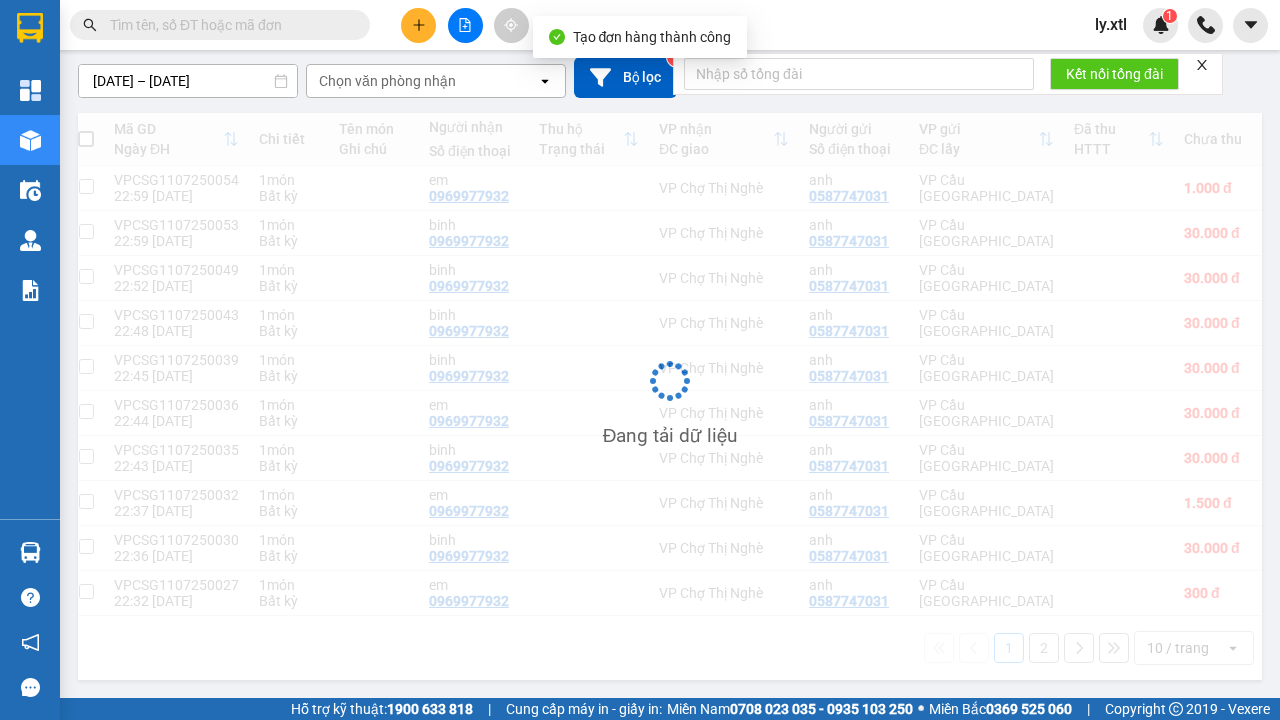 click at bounding box center (86, 186) 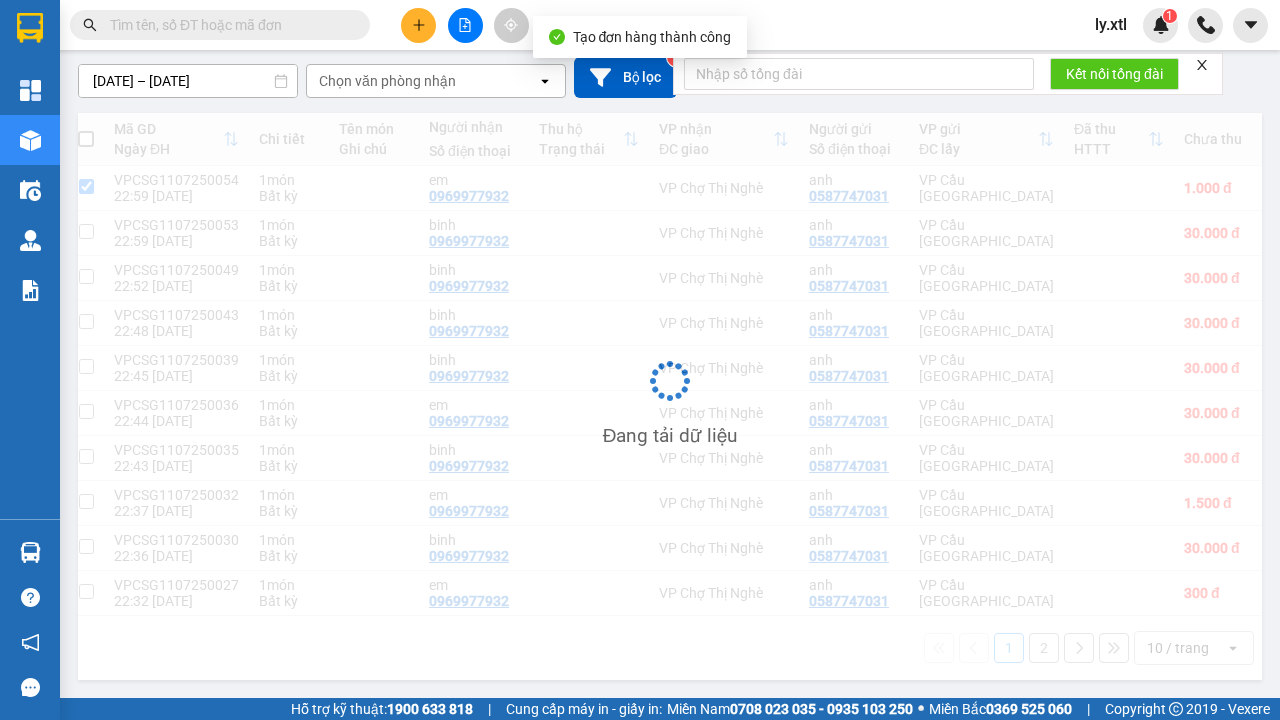 checkbox on "true" 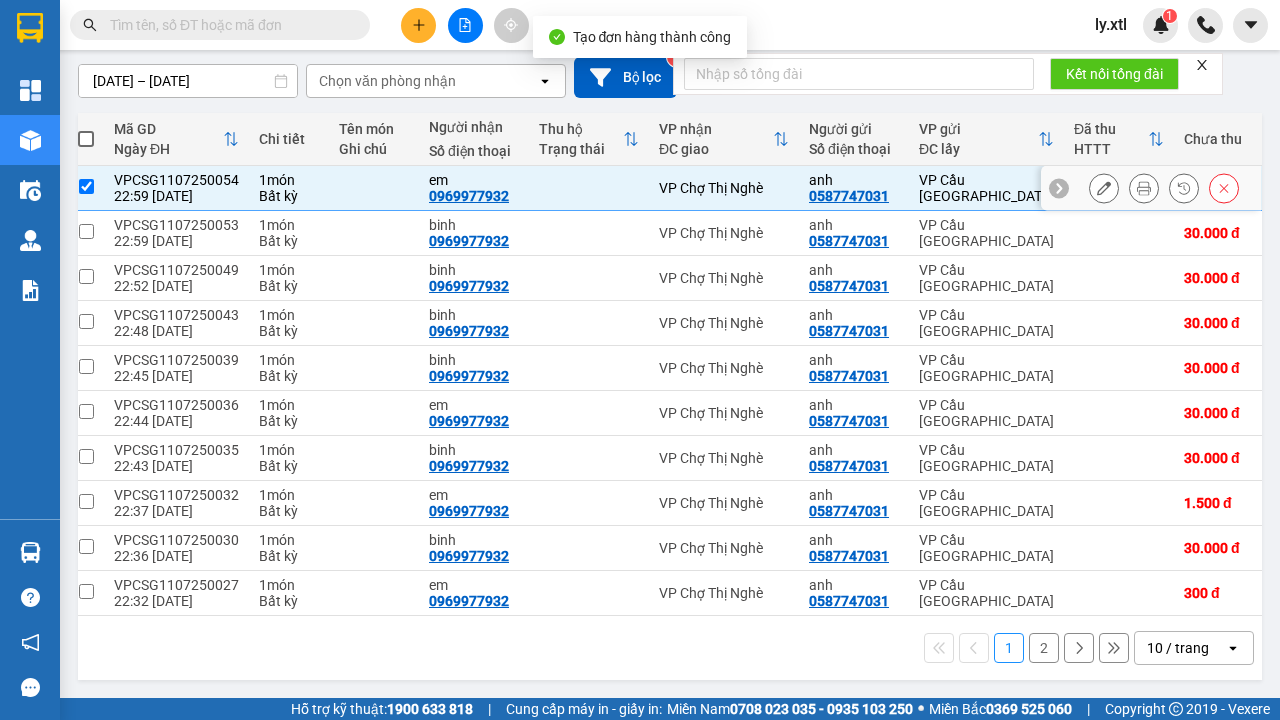 click on "Lên hàng" at bounding box center [1048, -9] 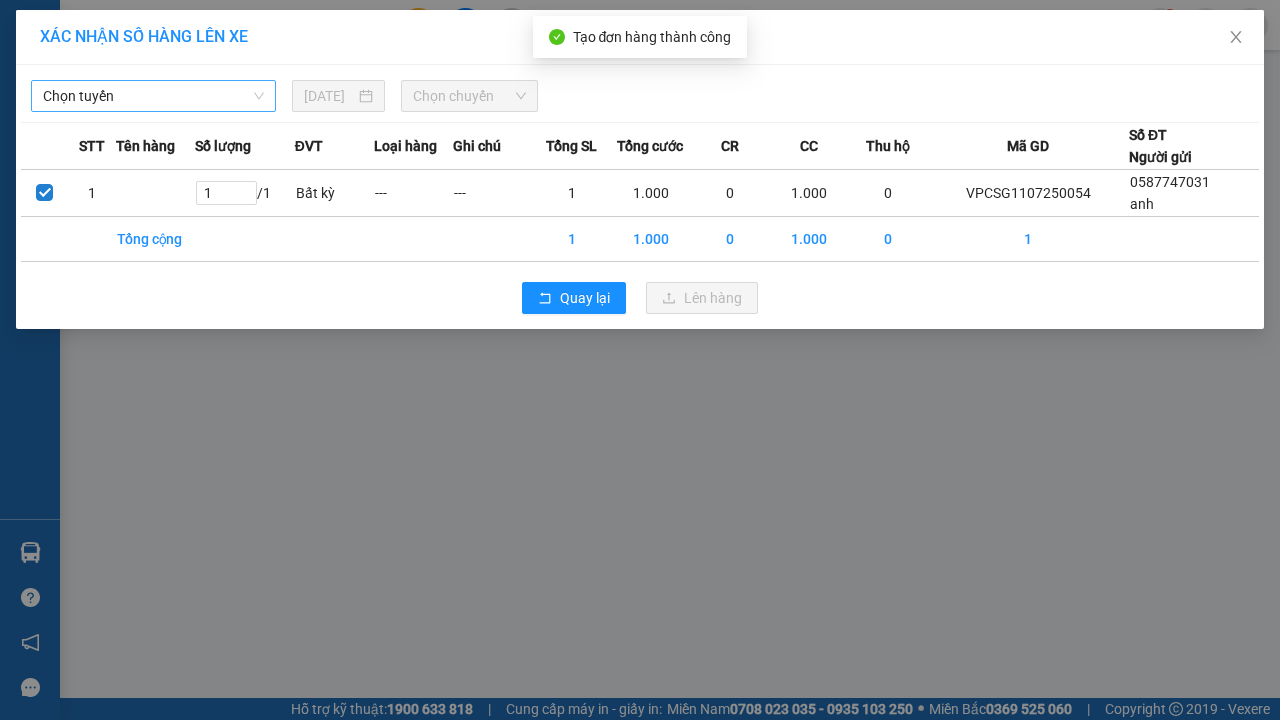 click on "Chọn tuyến" at bounding box center (153, 96) 